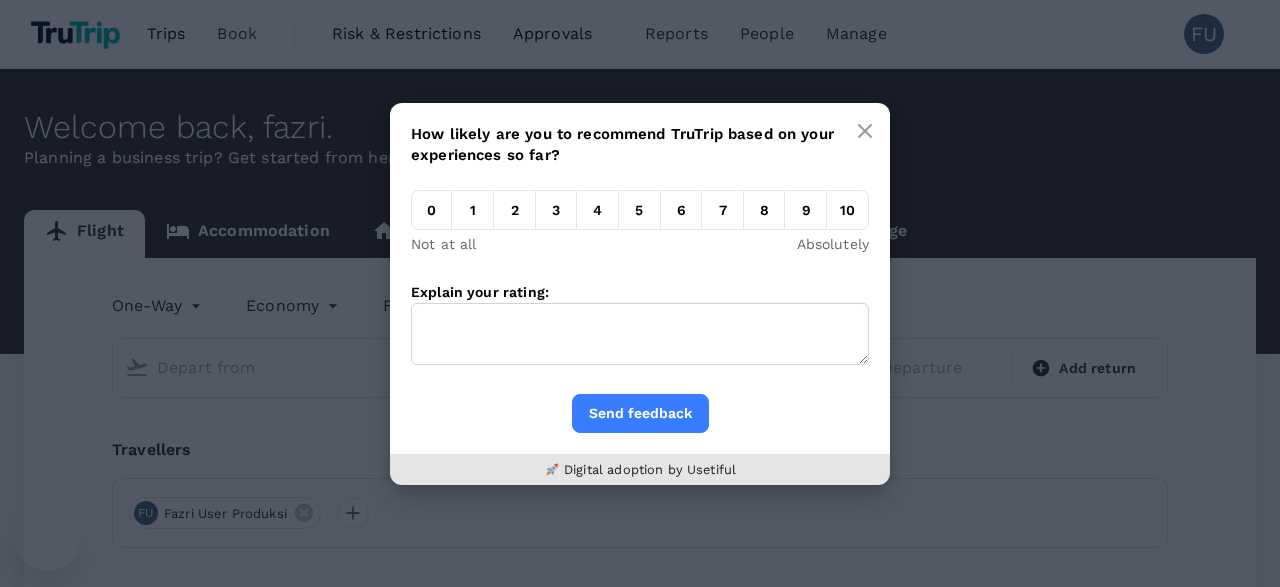 scroll, scrollTop: 0, scrollLeft: 0, axis: both 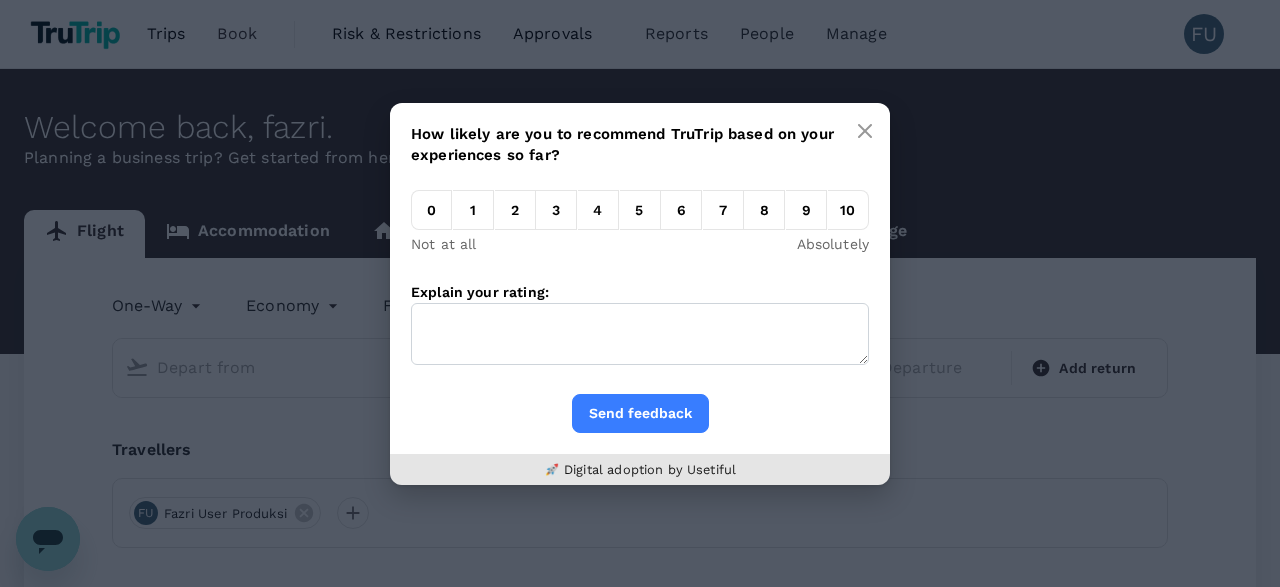 click on "8" at bounding box center (764, 210) 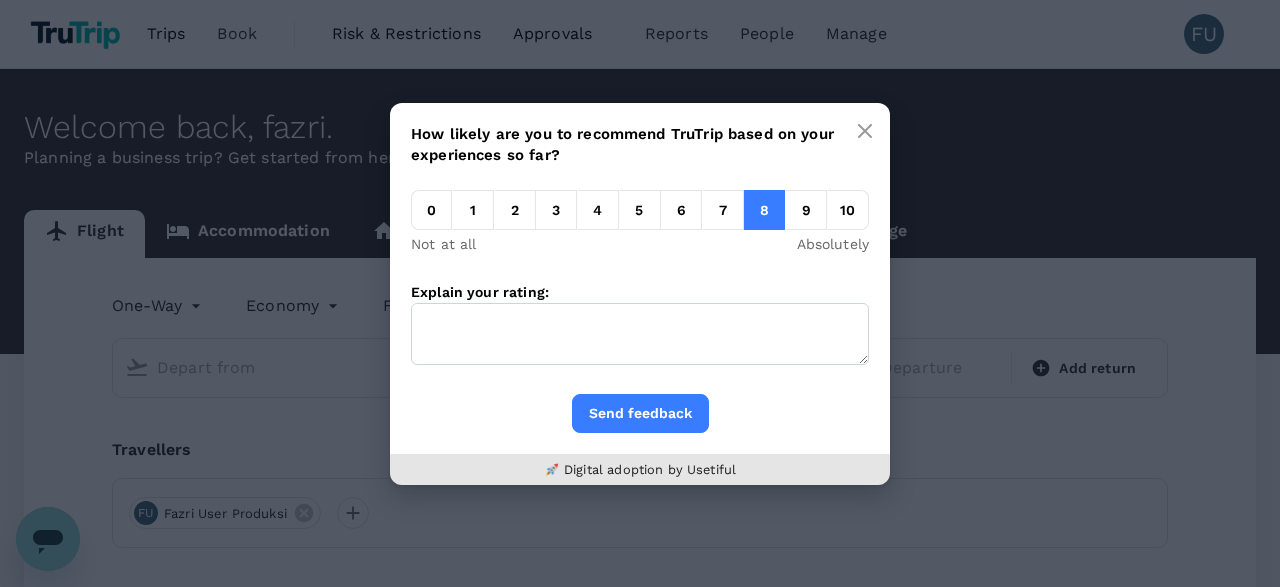 drag, startPoint x: 575, startPoint y: 322, endPoint x: 523, endPoint y: 347, distance: 57.697487 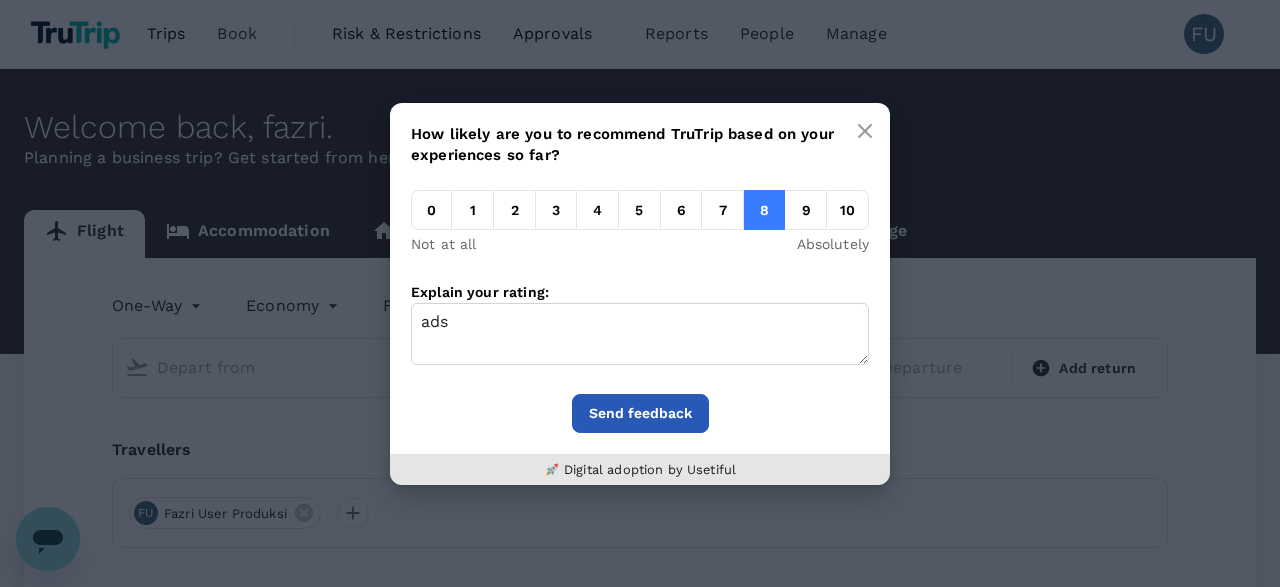 type on "ads" 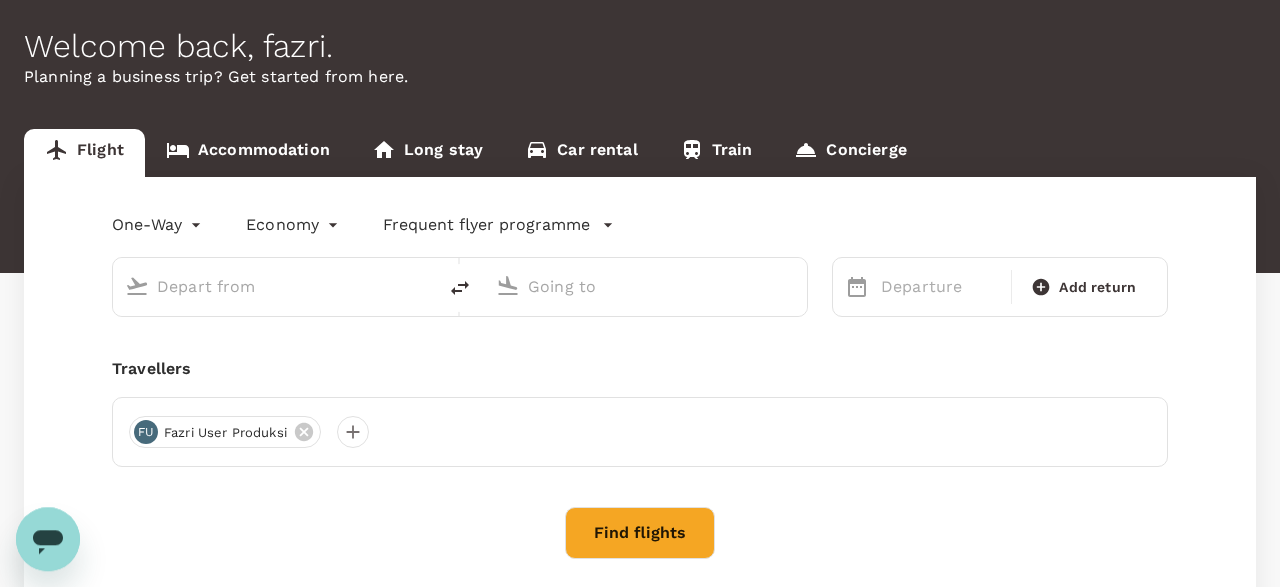 scroll, scrollTop: 0, scrollLeft: 0, axis: both 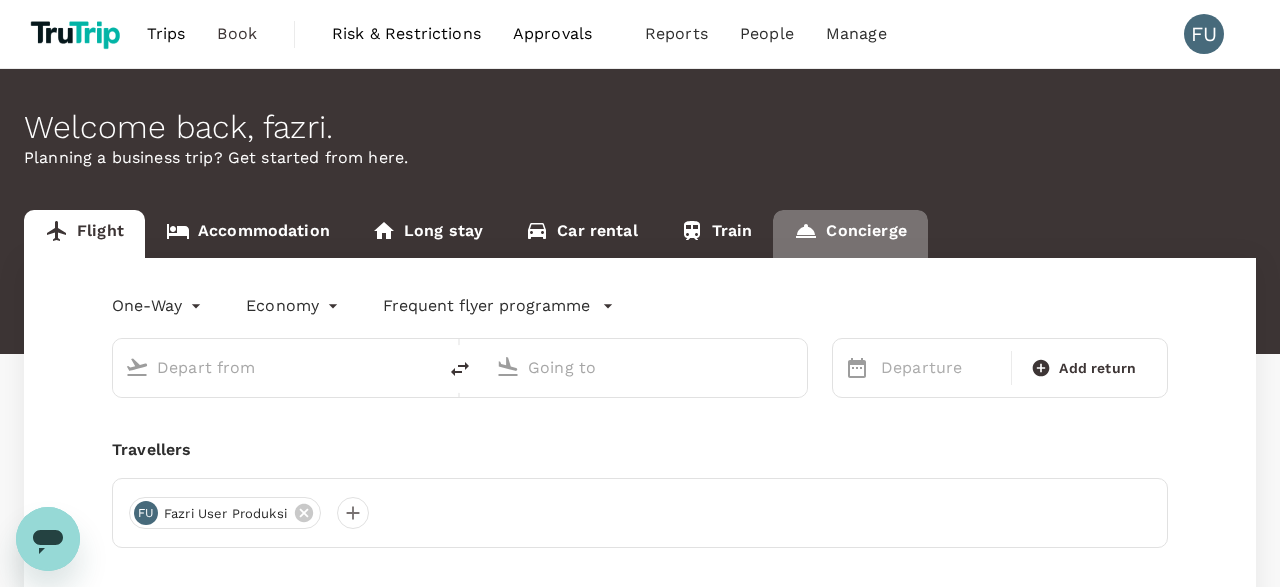 click on "Concierge" at bounding box center [850, 234] 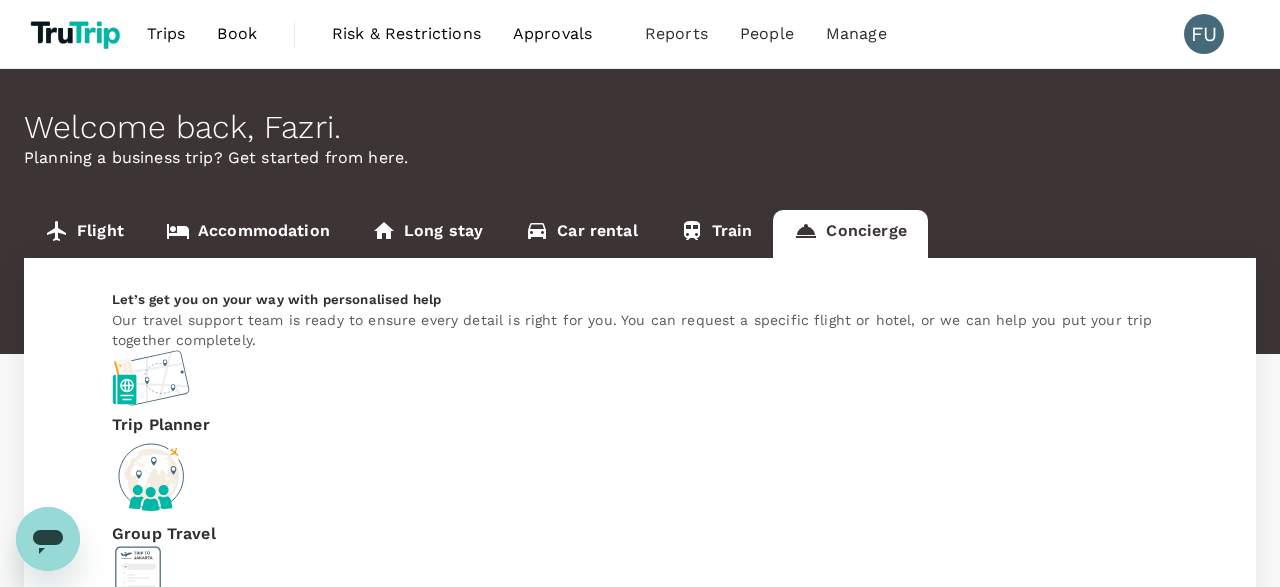 click on "Hotel Booking" at bounding box center (640, 751) 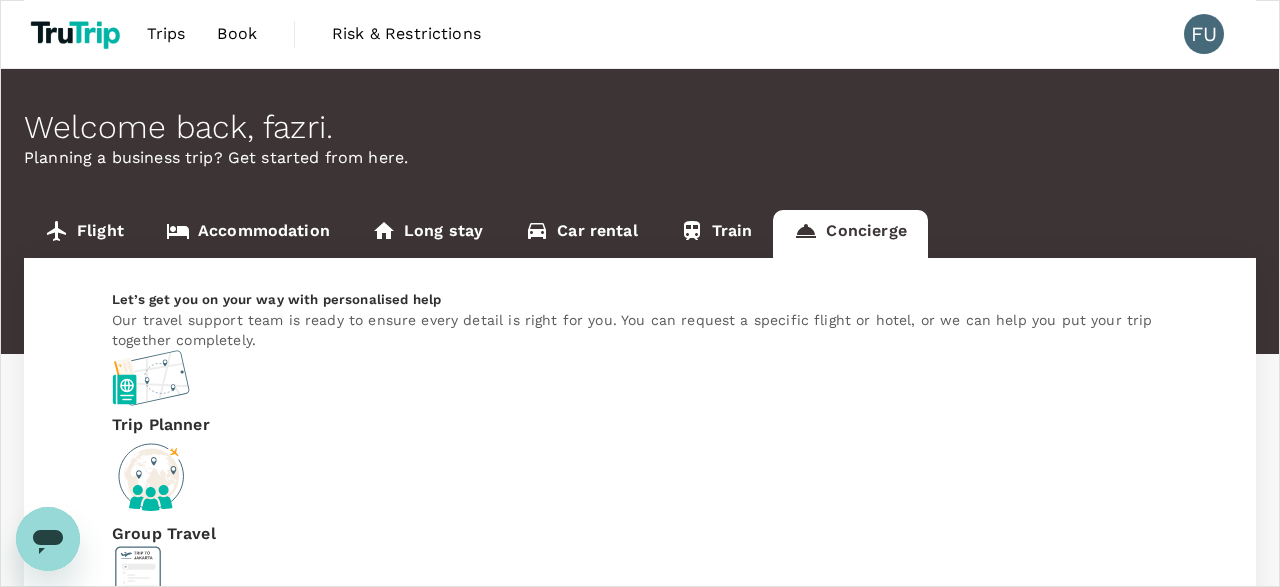 scroll, scrollTop: 683, scrollLeft: 0, axis: vertical 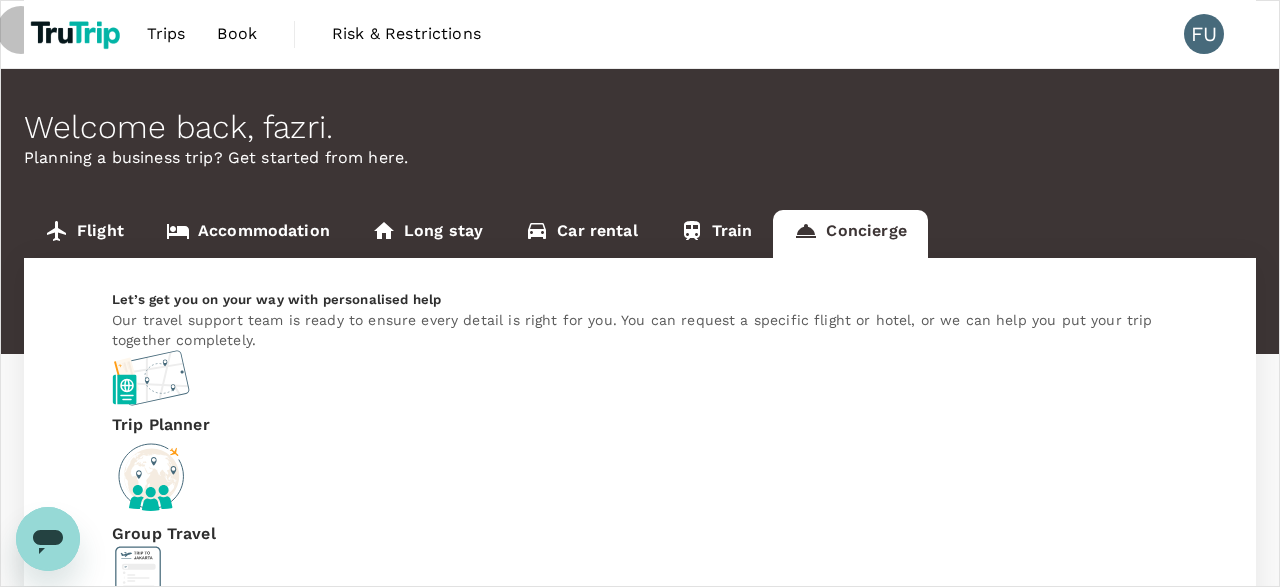 click at bounding box center (6, 16143) 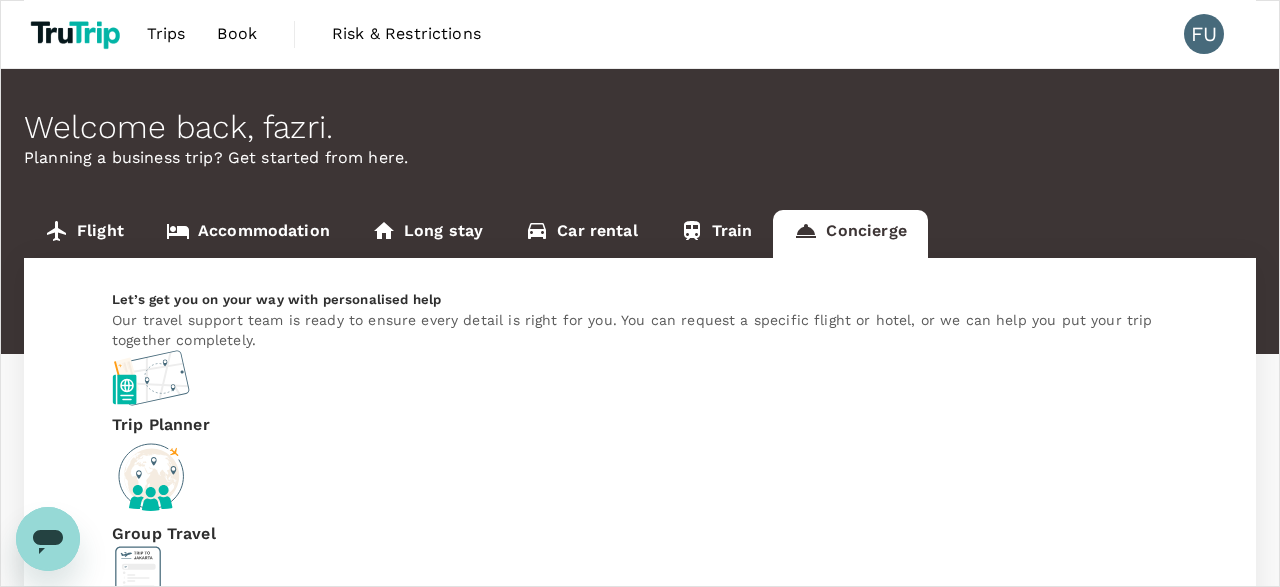 click on "baru banget XXXX-XXXX-XXXX-1111 3.3 %  payment fees" at bounding box center (285, 16073) 